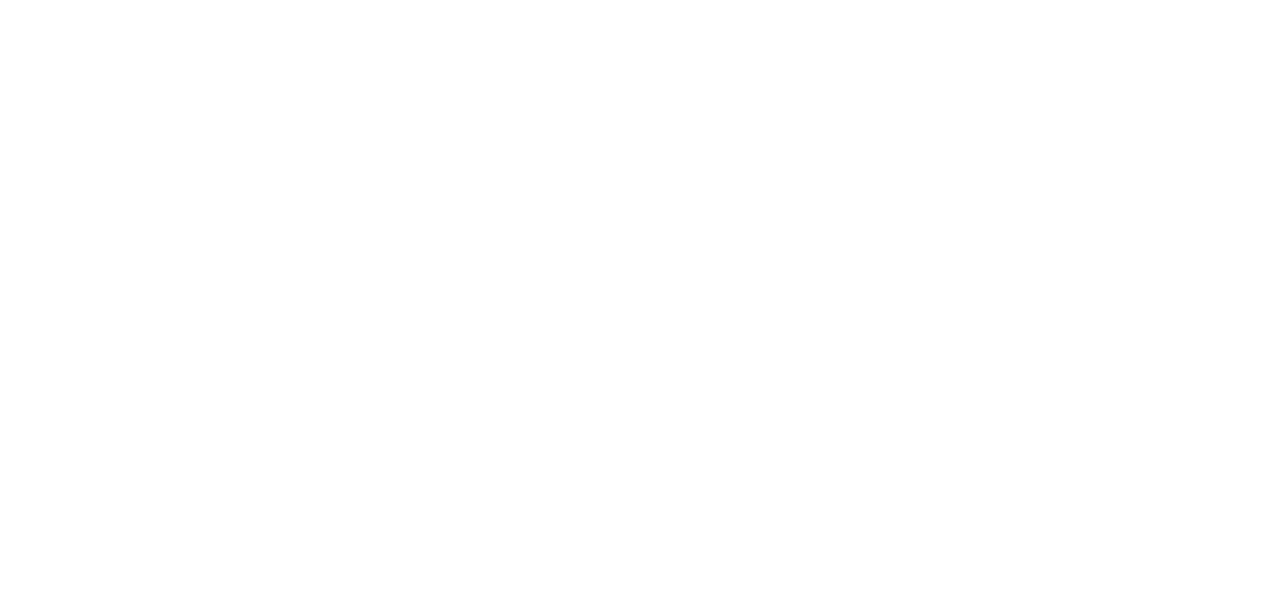 scroll, scrollTop: 0, scrollLeft: 0, axis: both 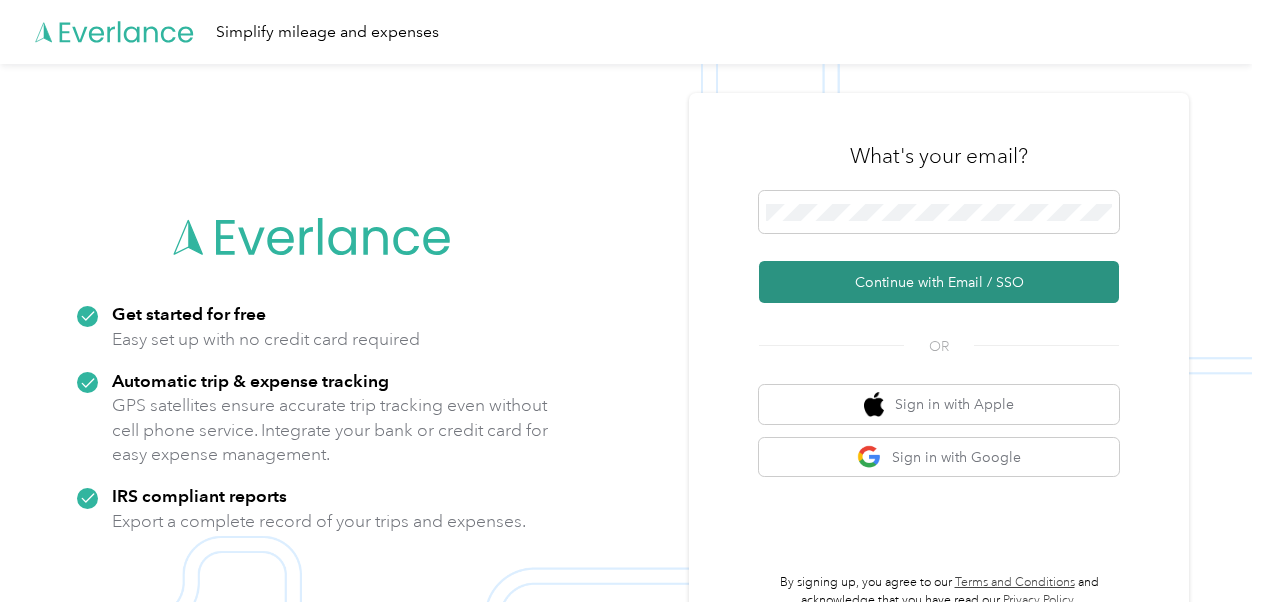 click on "Continue with Email / SSO" at bounding box center (939, 282) 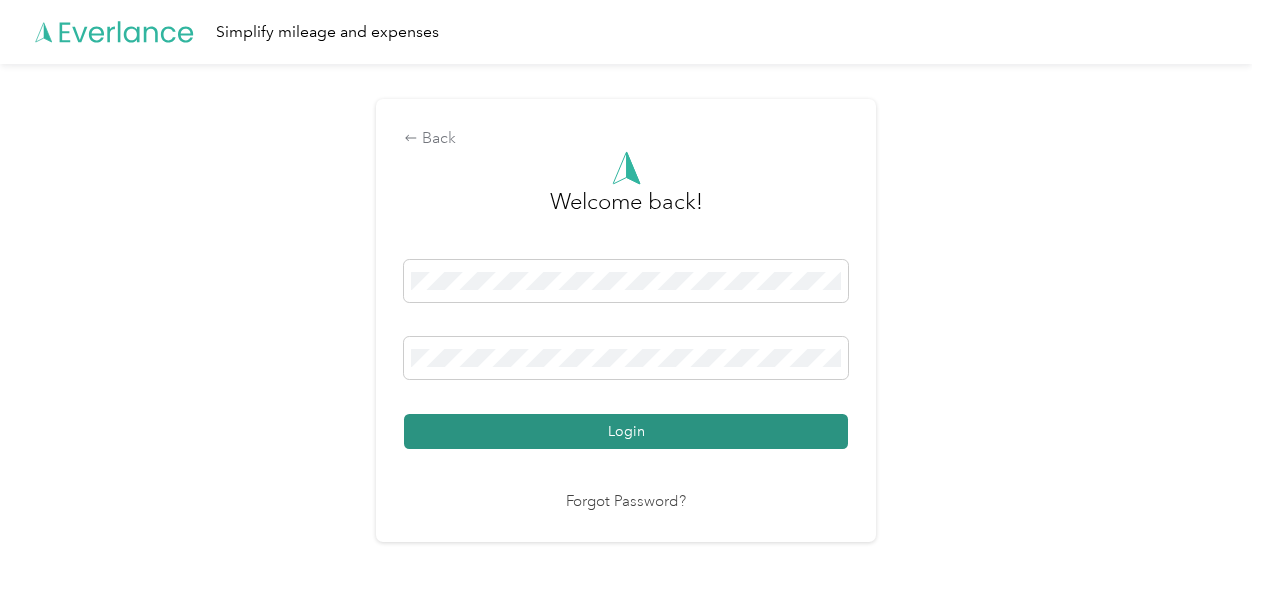 click on "Login" at bounding box center [626, 431] 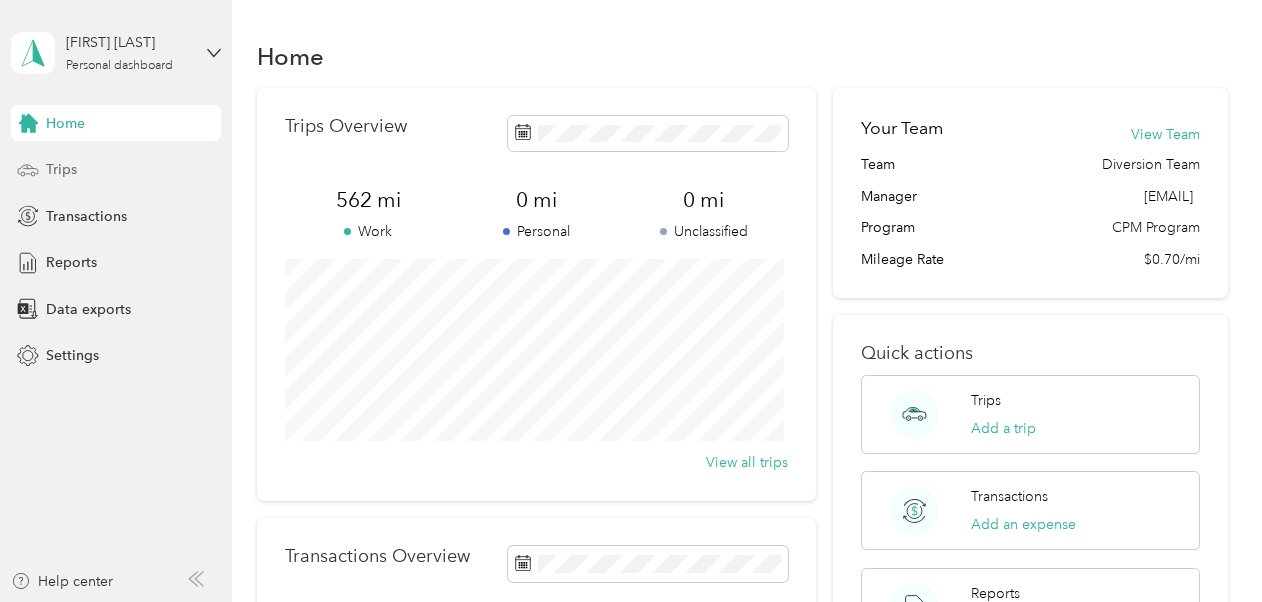 click on "Trips" at bounding box center (116, 170) 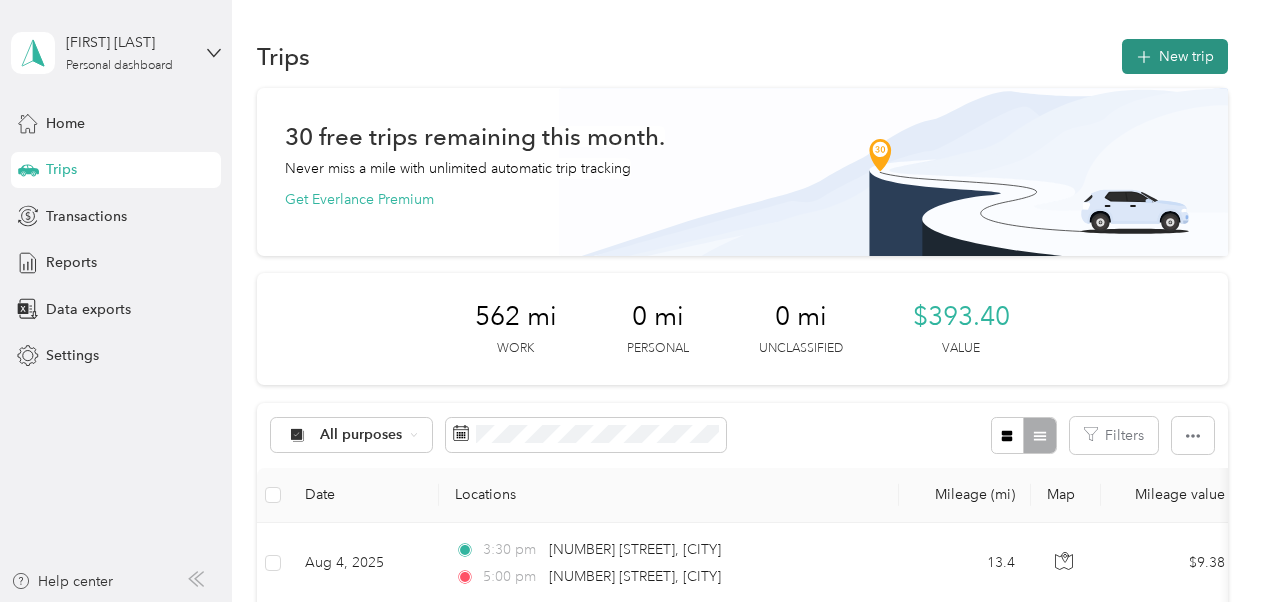 click on "New trip" at bounding box center (1175, 56) 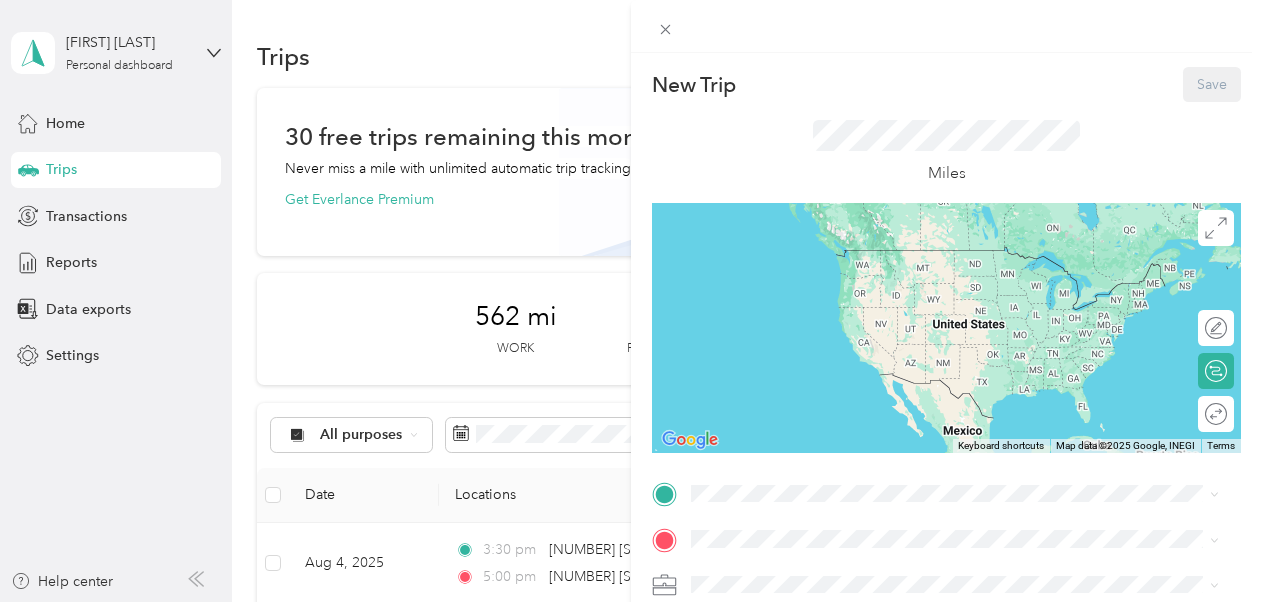 scroll, scrollTop: 100, scrollLeft: 0, axis: vertical 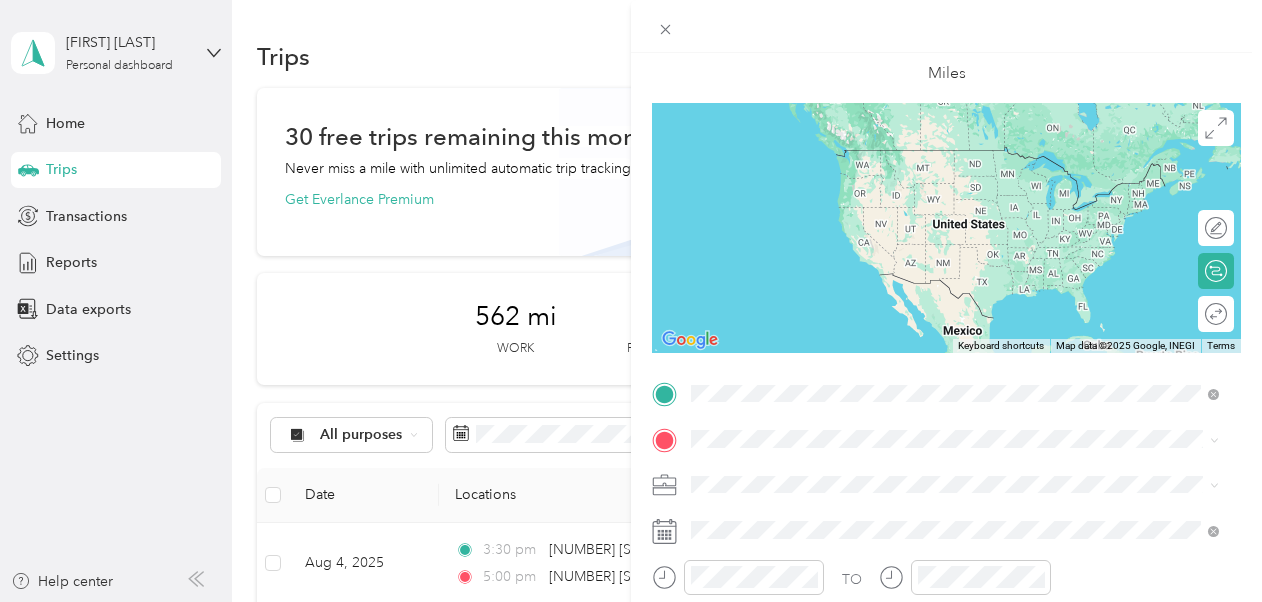 click on "[NUMBER] [STREET]
[CITY], [STATE] [POSTAL_CODE], [COUNTRY]" at bounding box center [873, 158] 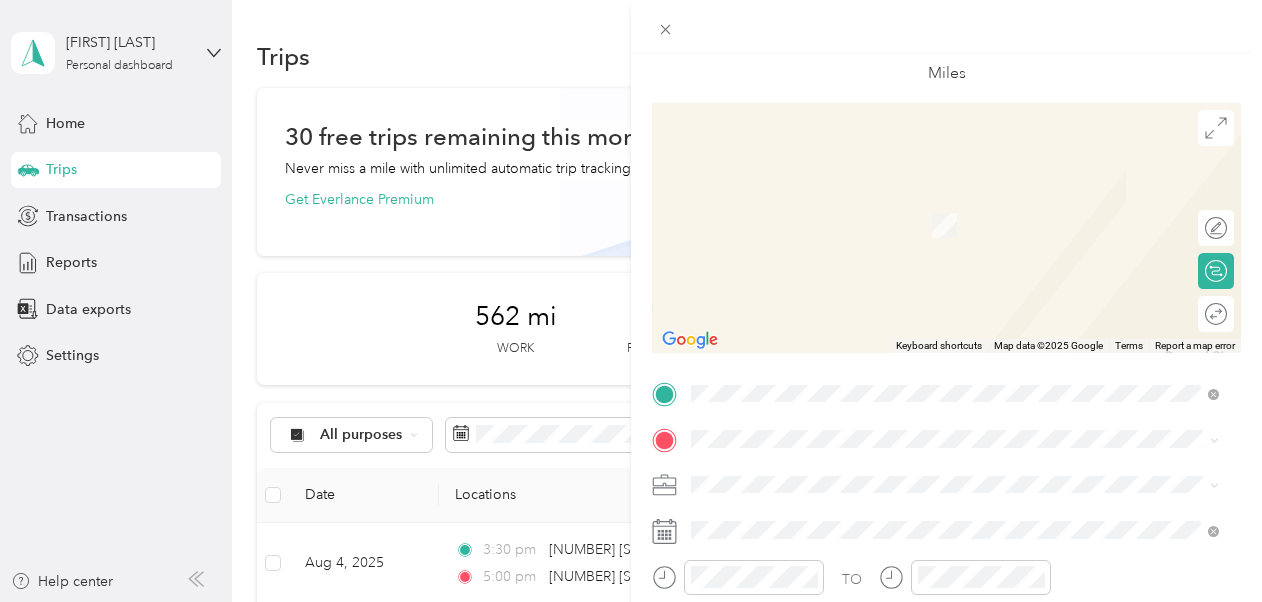 click on "[NUMBER] [STREET]
[CITY], [STATE] [POSTAL_CODE], [COUNTRY]" at bounding box center [873, 201] 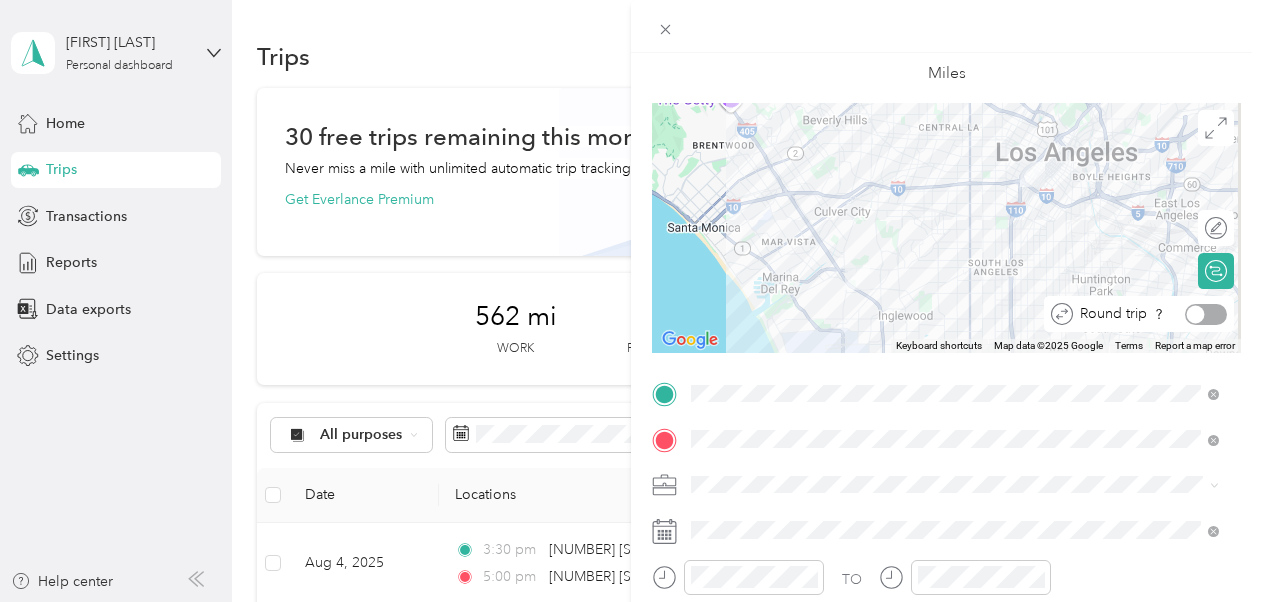 click at bounding box center (1206, 314) 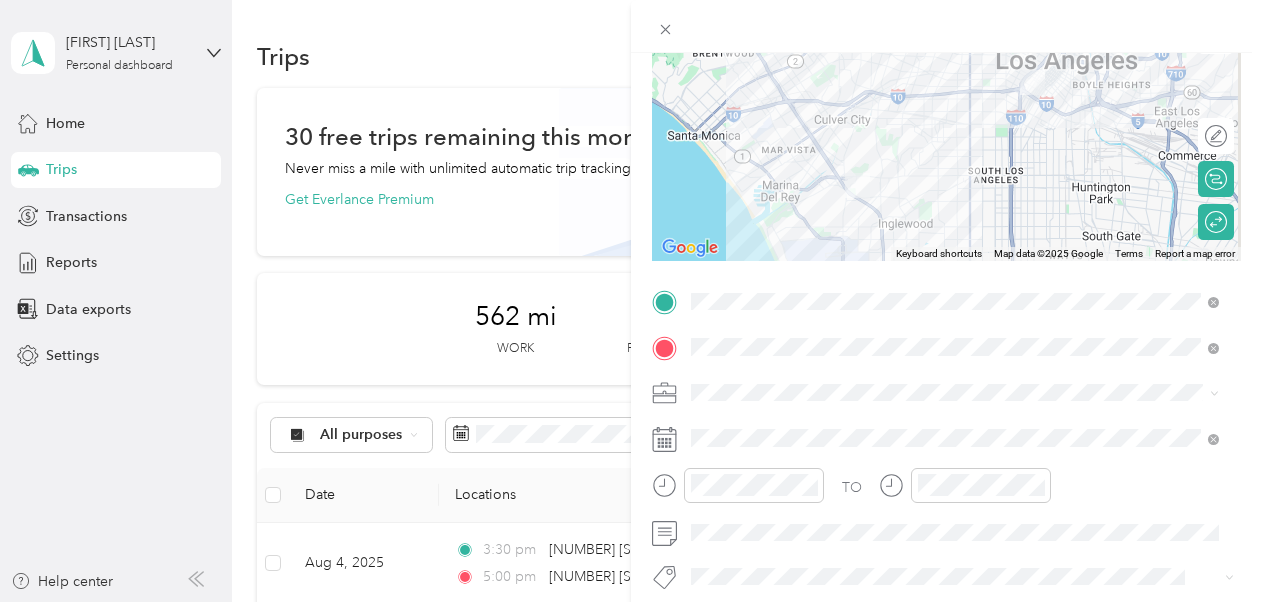 scroll, scrollTop: 200, scrollLeft: 0, axis: vertical 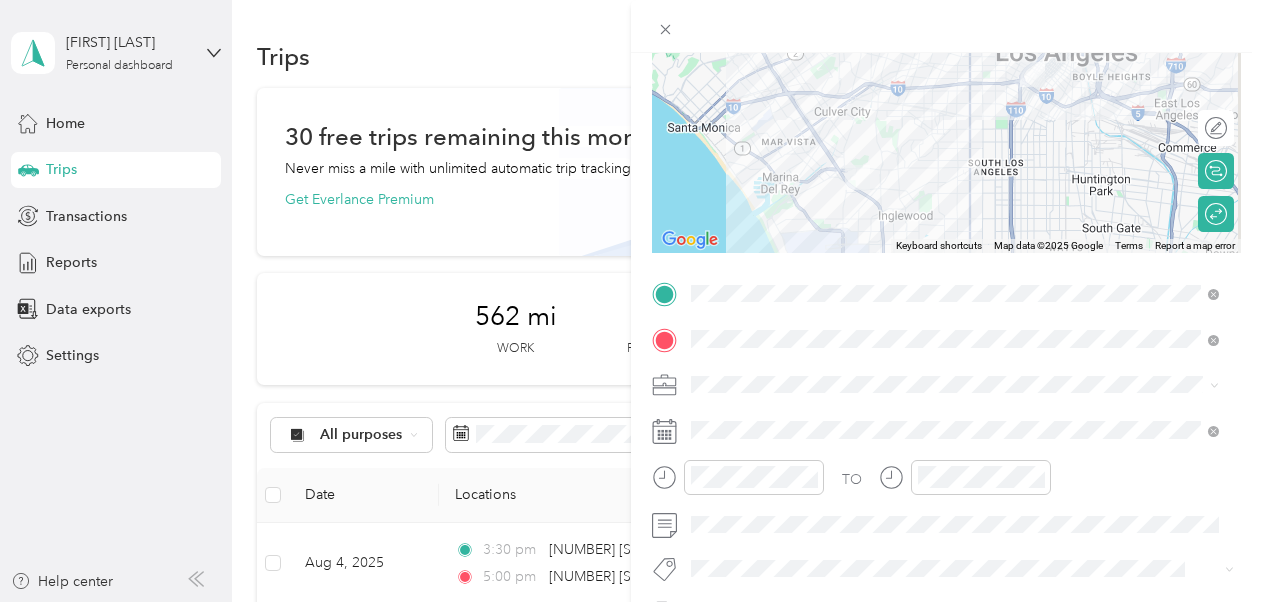 click on "DYD" at bounding box center [955, 284] 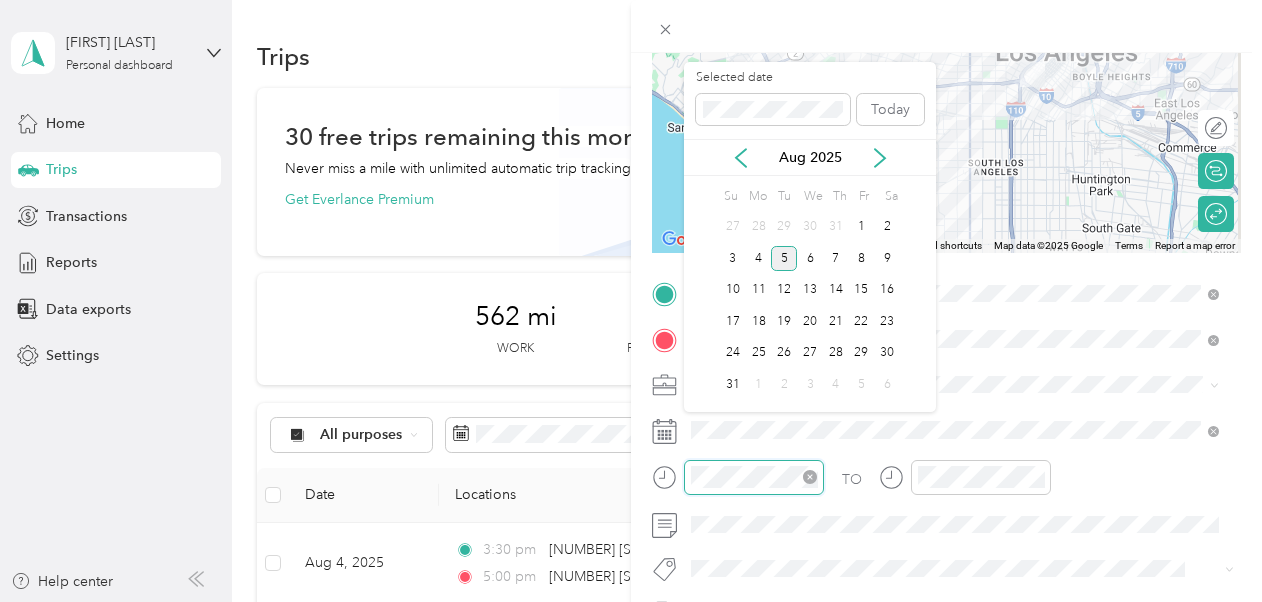 scroll, scrollTop: 82, scrollLeft: 0, axis: vertical 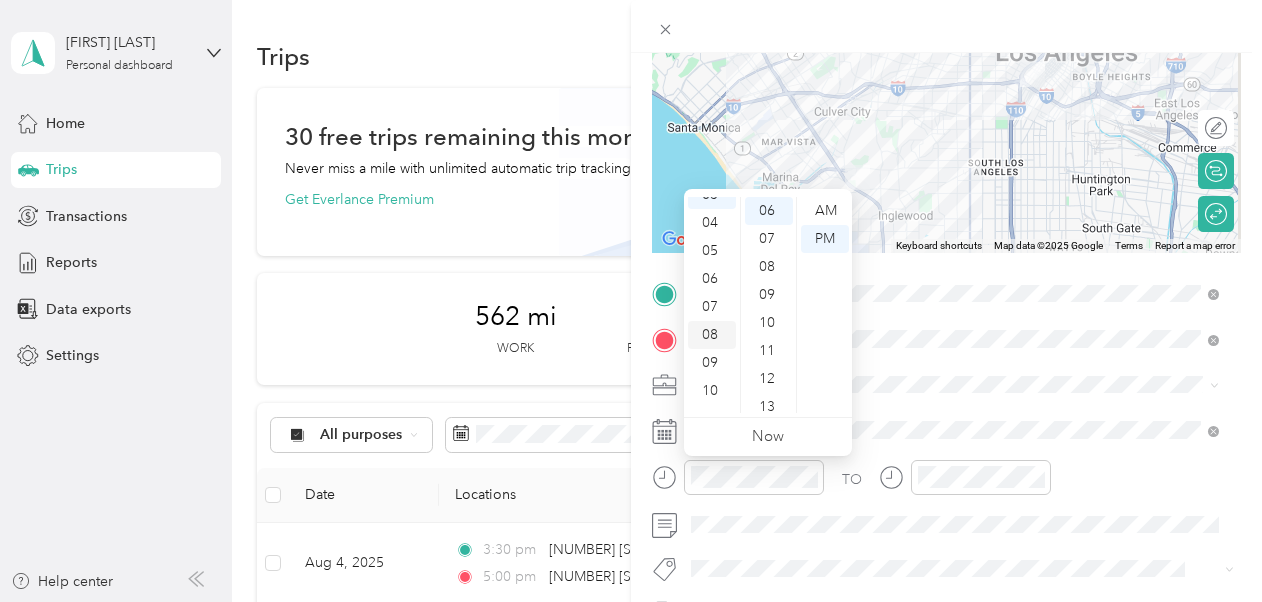 click on "08" at bounding box center [712, 335] 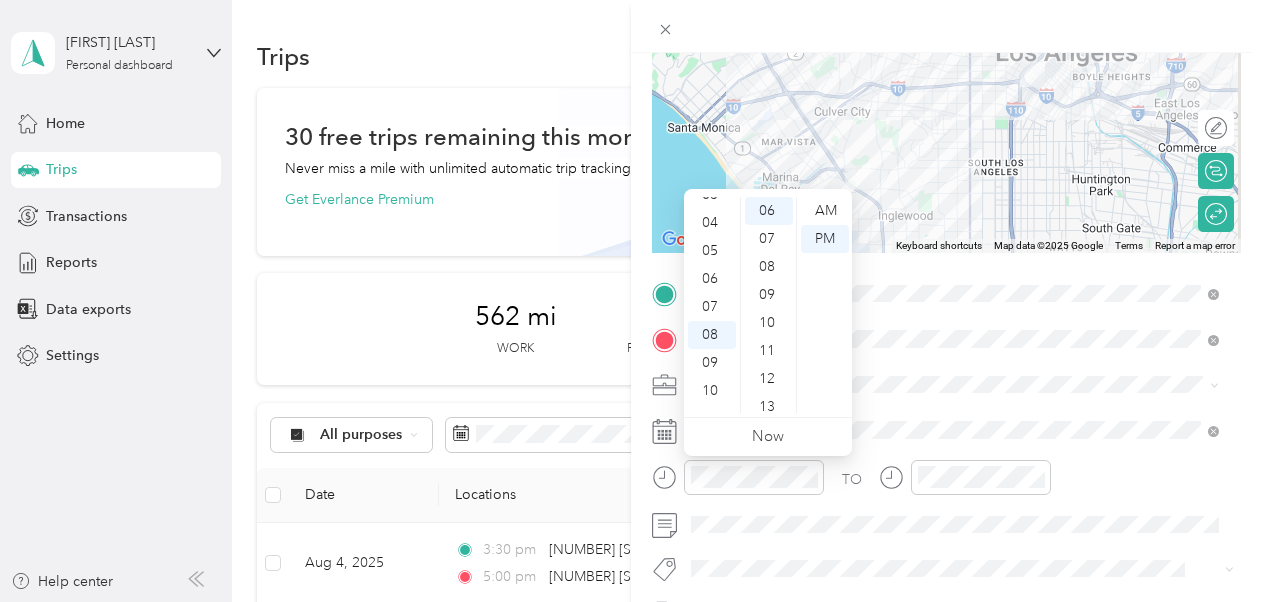 scroll, scrollTop: 120, scrollLeft: 0, axis: vertical 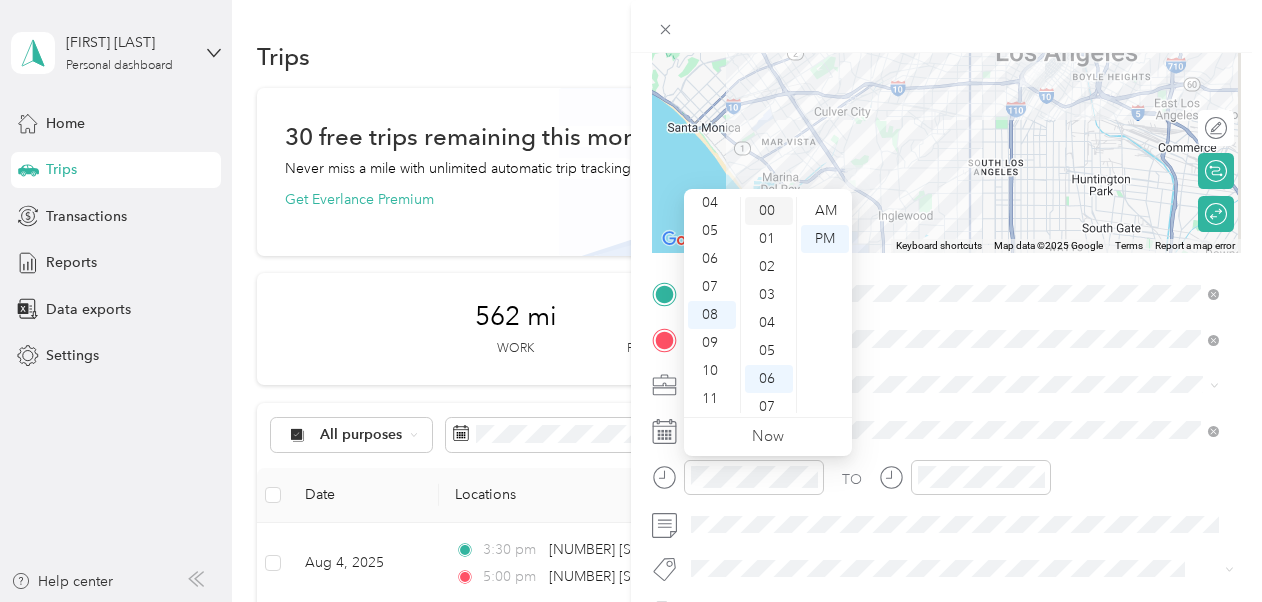 click on "00" at bounding box center [769, 211] 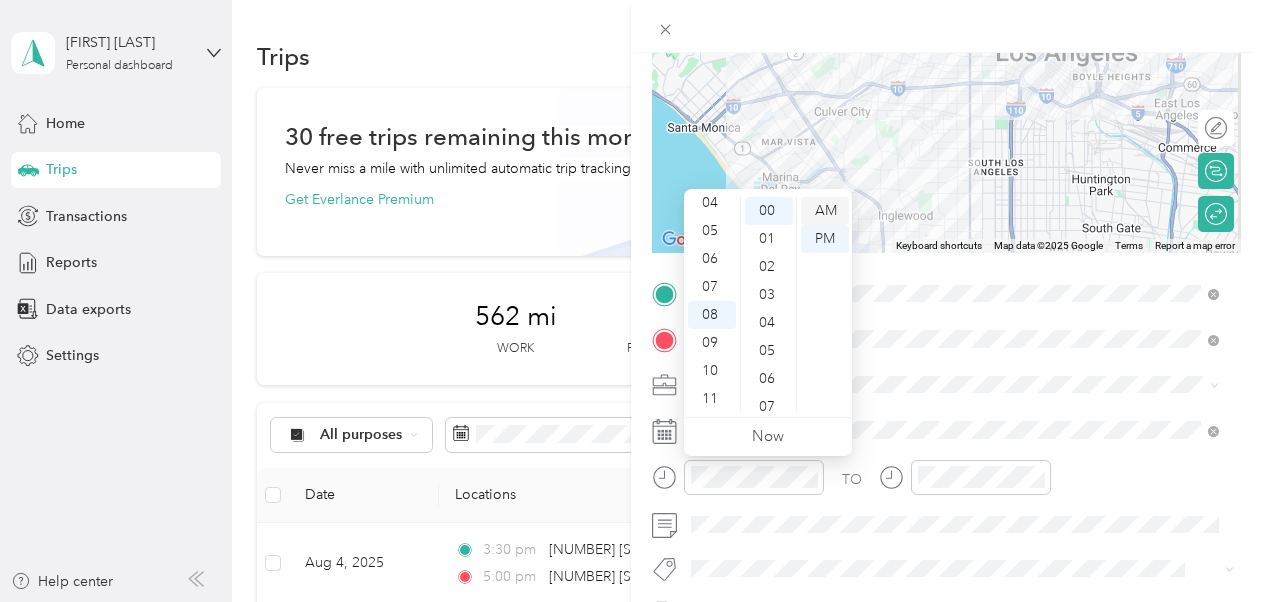 click on "AM" at bounding box center (825, 211) 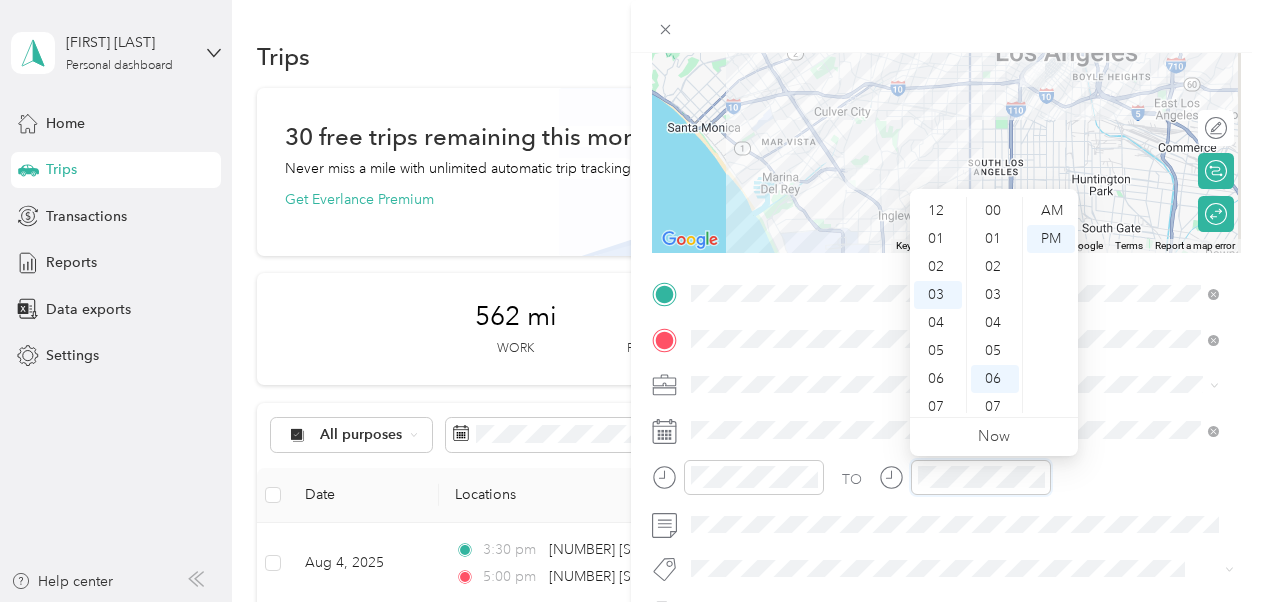 scroll, scrollTop: 168, scrollLeft: 0, axis: vertical 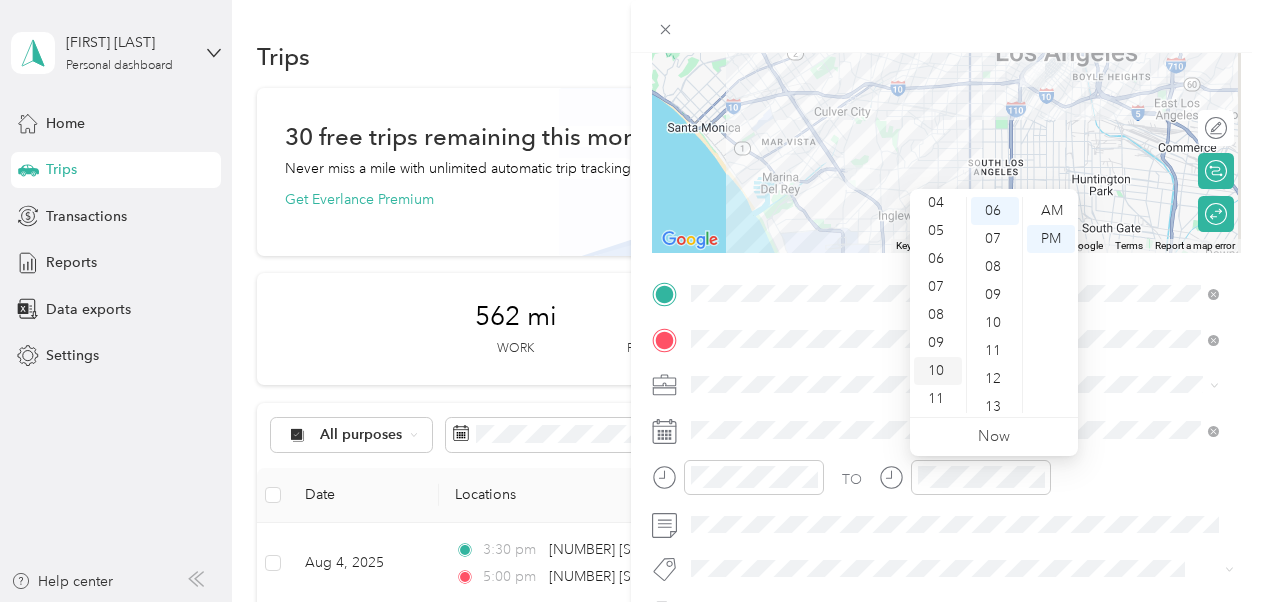 click on "10" at bounding box center [938, 371] 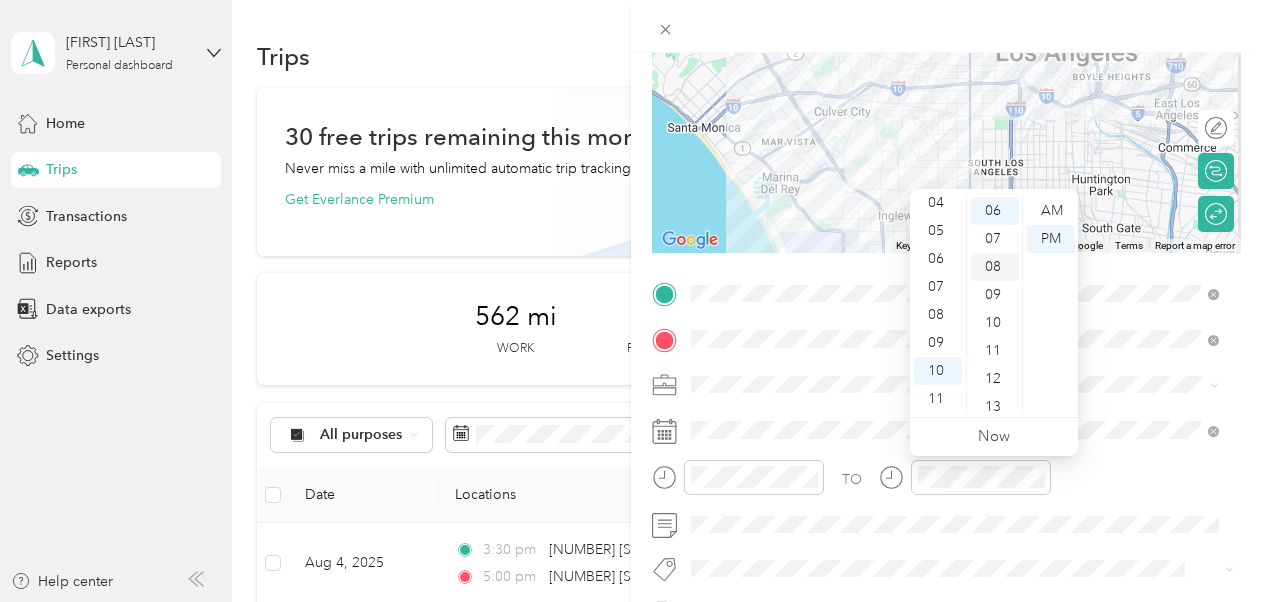 scroll, scrollTop: 0, scrollLeft: 0, axis: both 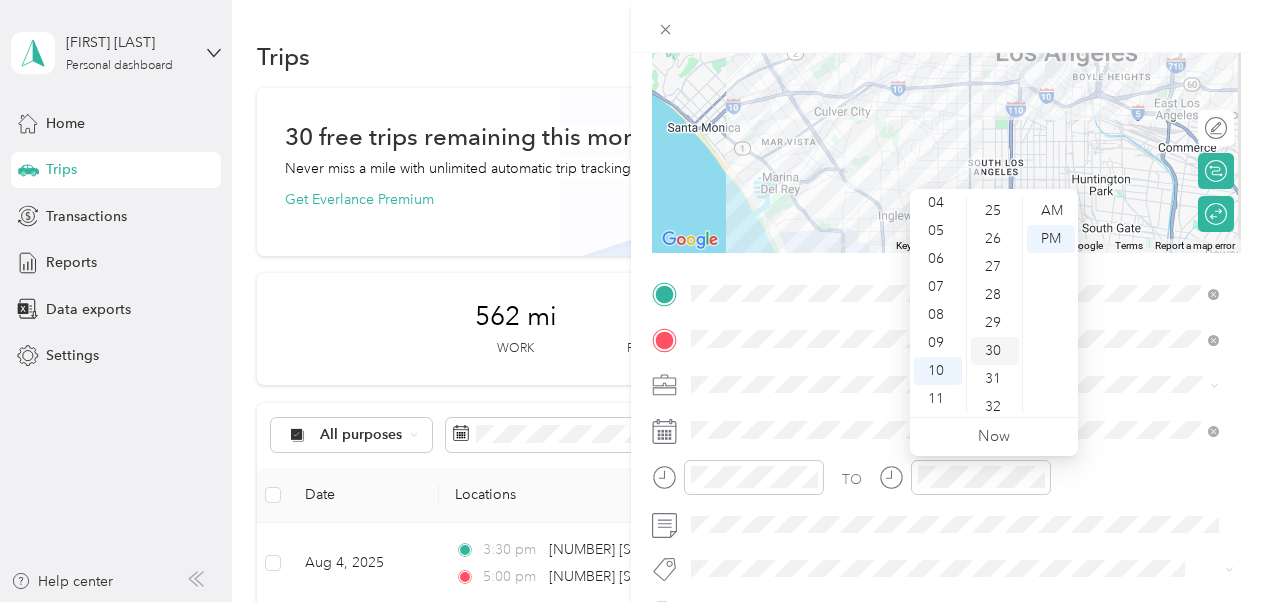click on "30" at bounding box center [995, 351] 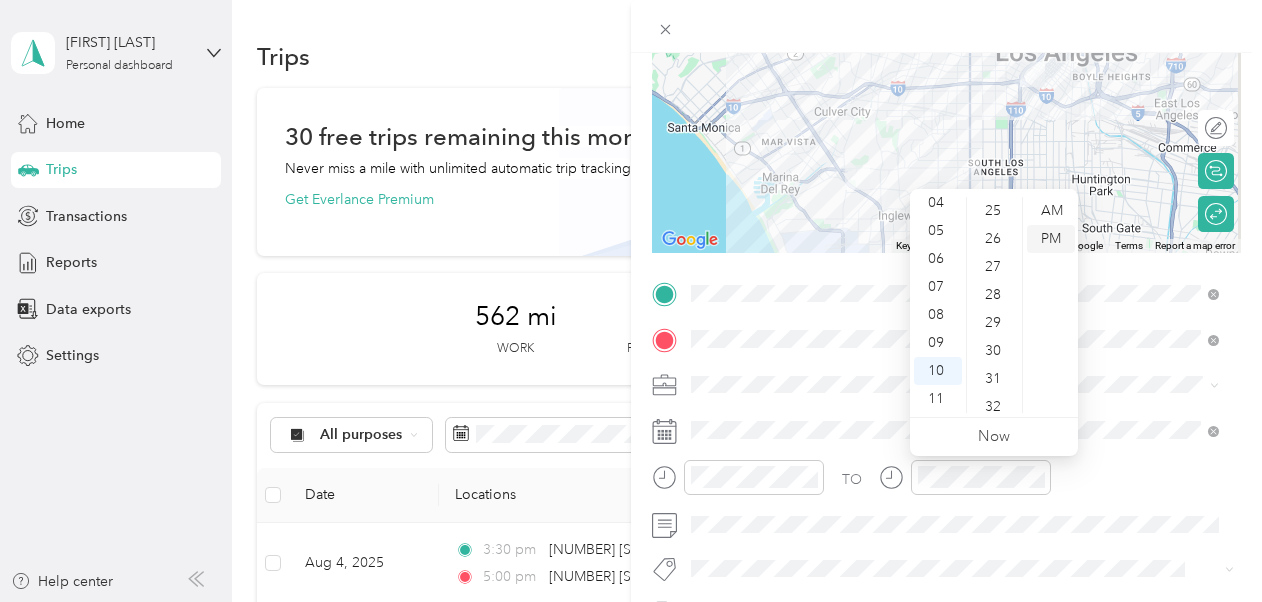 scroll, scrollTop: 840, scrollLeft: 0, axis: vertical 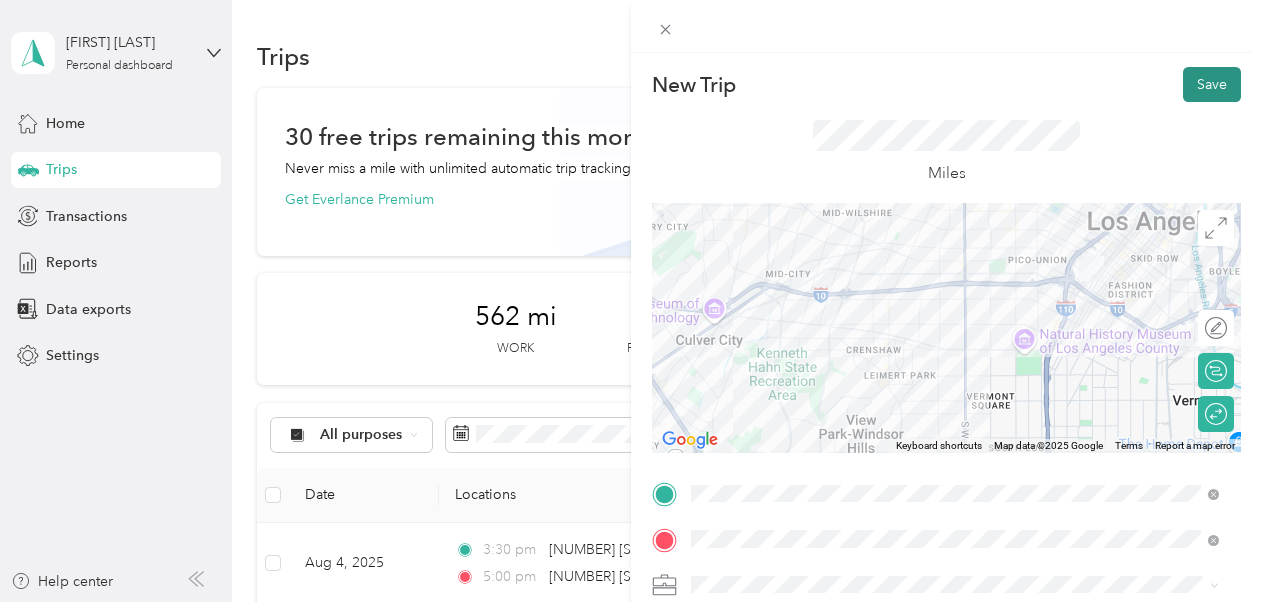 click on "Save" at bounding box center (1212, 84) 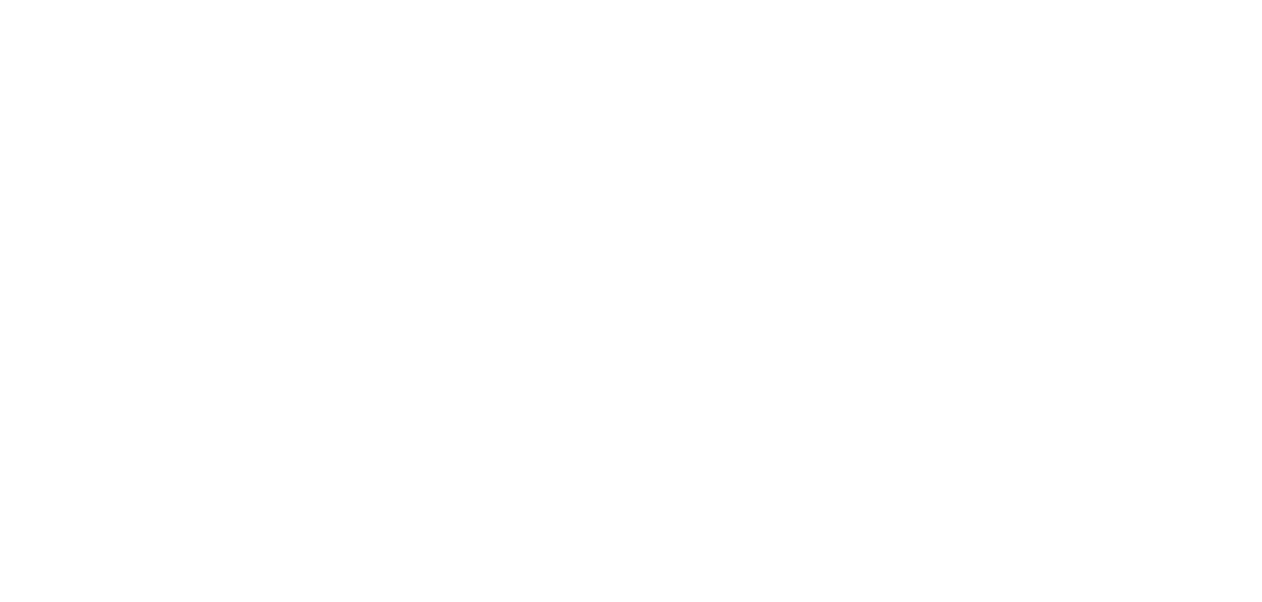 scroll, scrollTop: 0, scrollLeft: 0, axis: both 